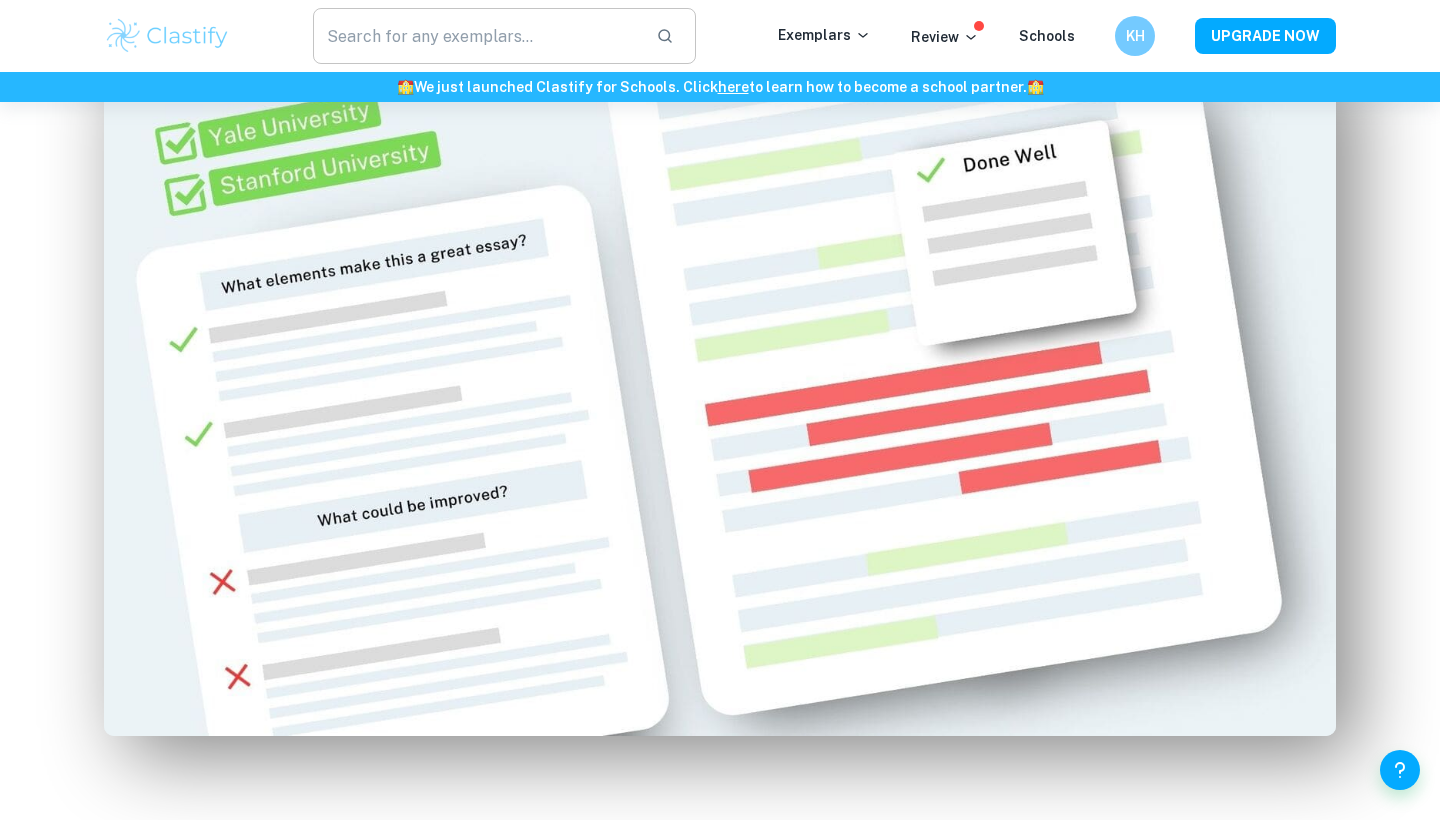scroll, scrollTop: 1312, scrollLeft: 0, axis: vertical 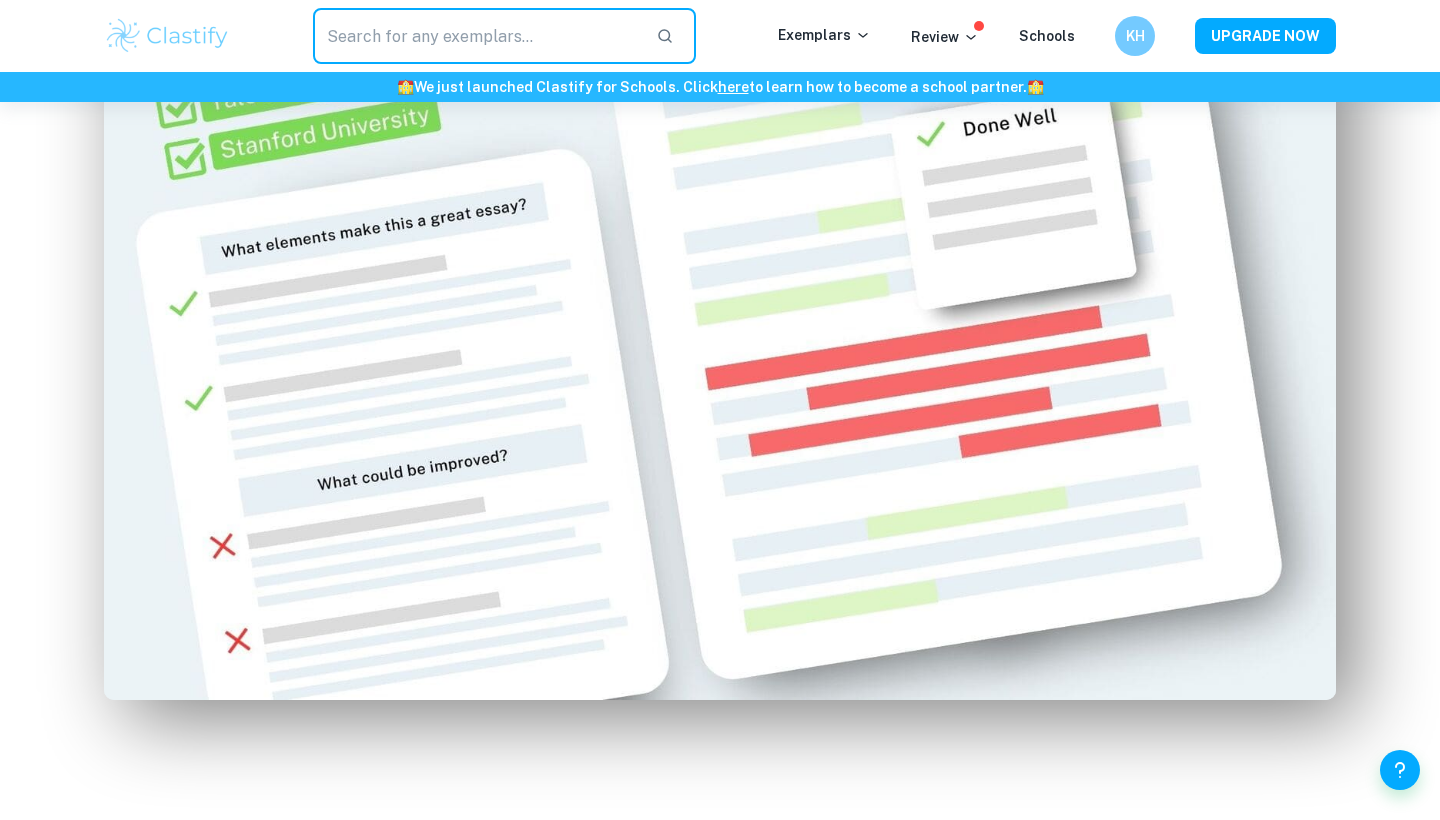 click at bounding box center (476, 36) 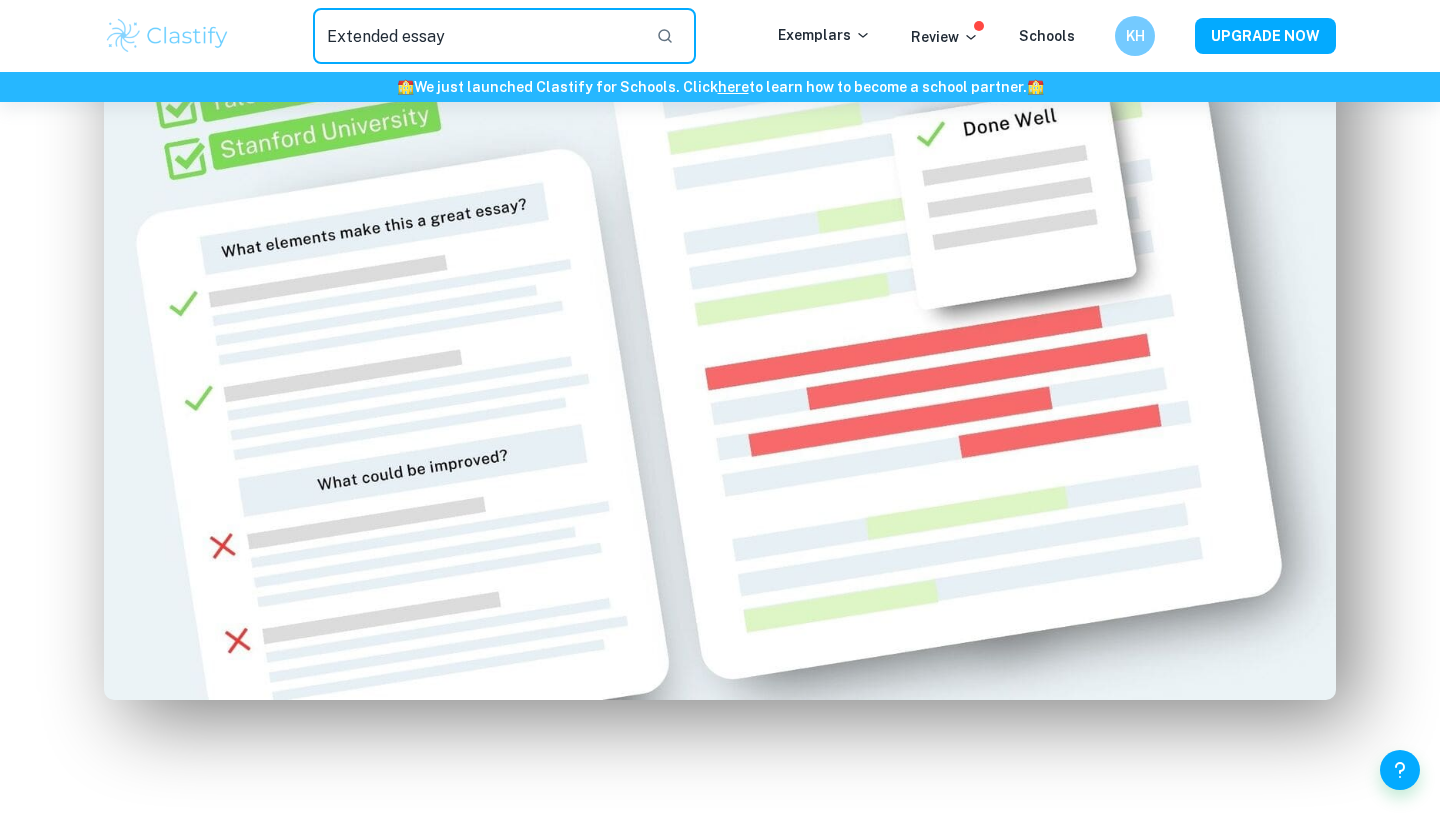type on "Extended essay" 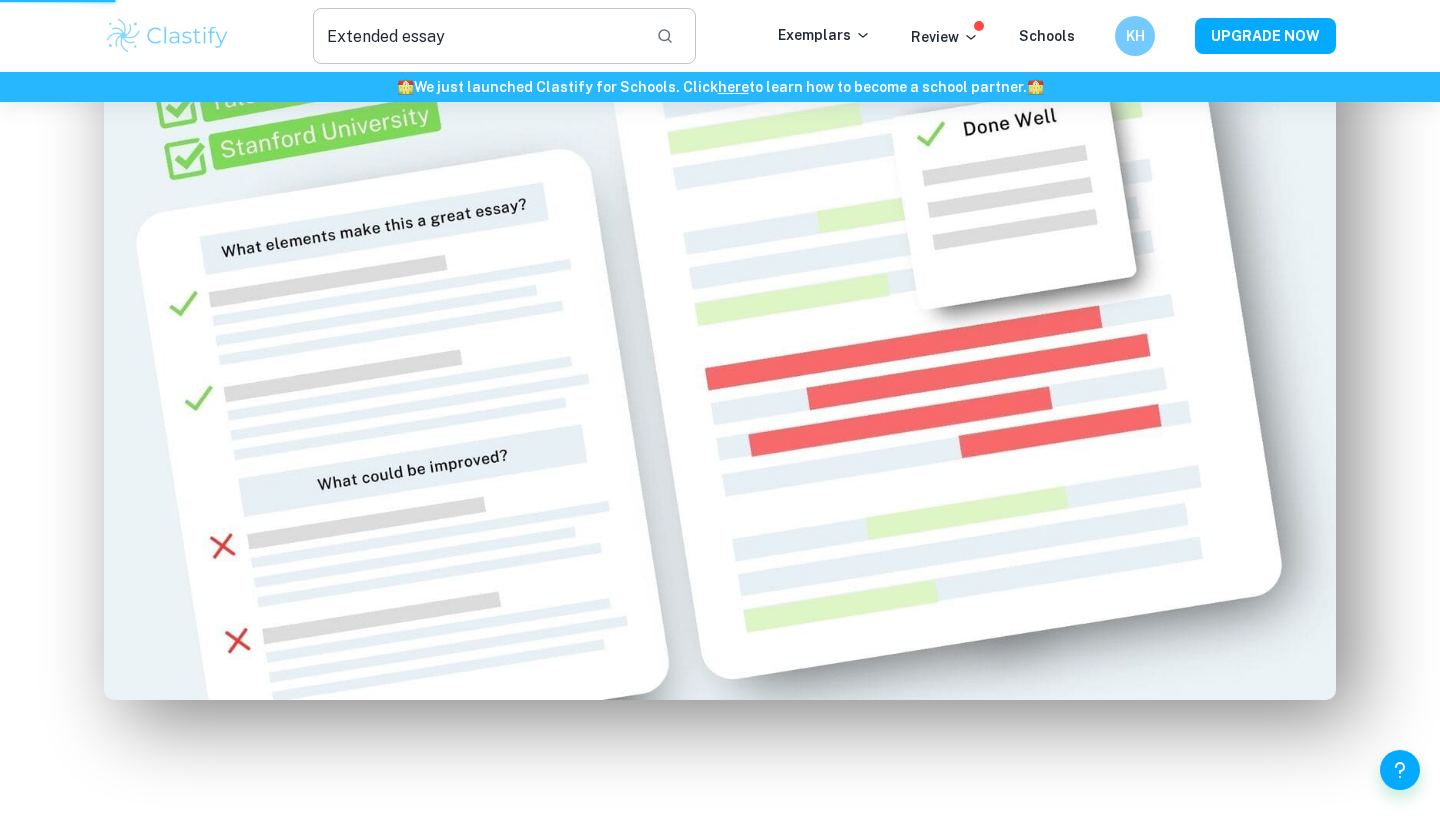 scroll, scrollTop: 0, scrollLeft: 0, axis: both 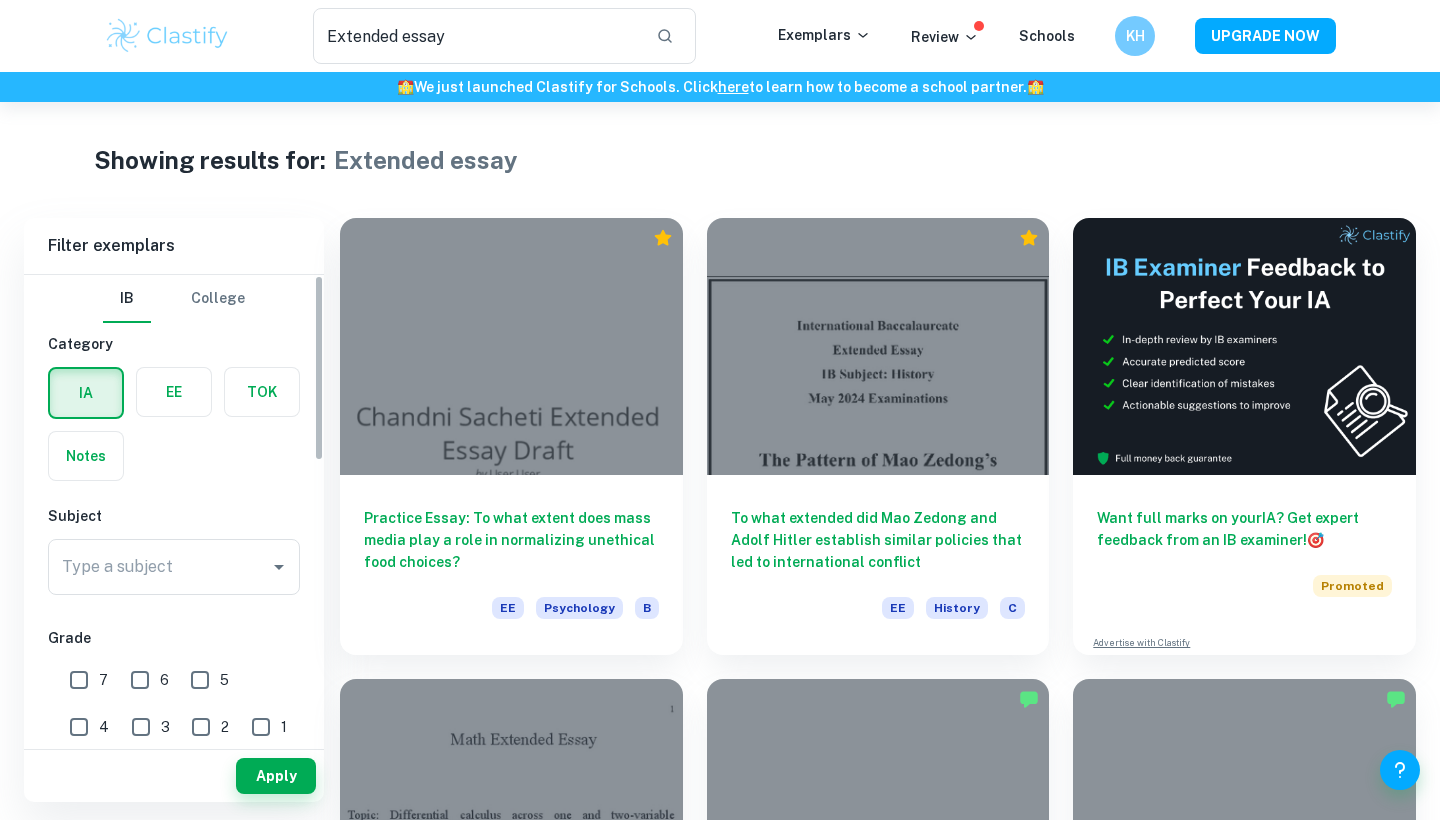 click at bounding box center (174, 392) 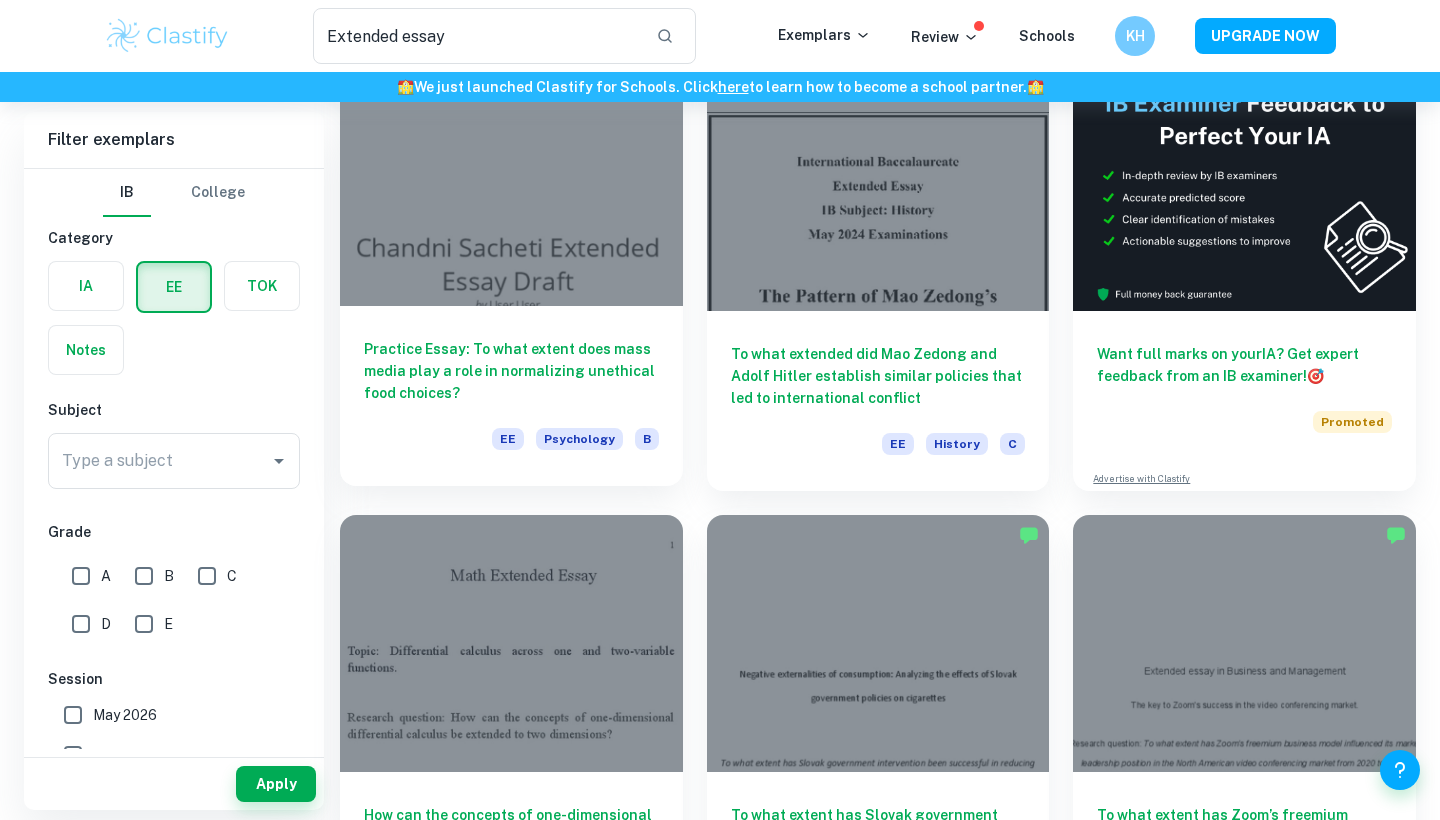 scroll, scrollTop: 165, scrollLeft: 0, axis: vertical 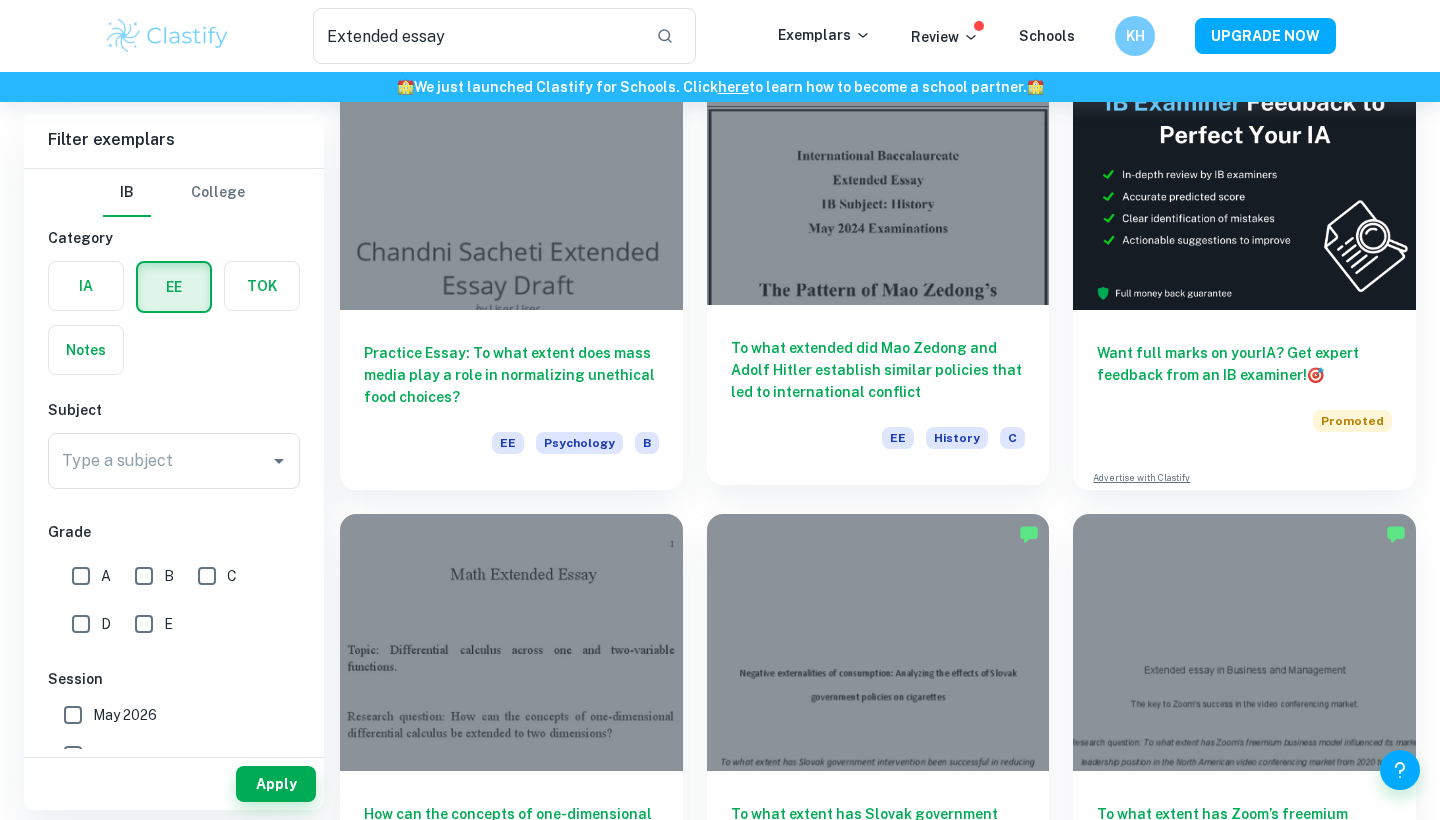 click on "To what extended did Mao Zedong and Adolf Hitler establish similar policies that led to international conflict" at bounding box center [878, 370] 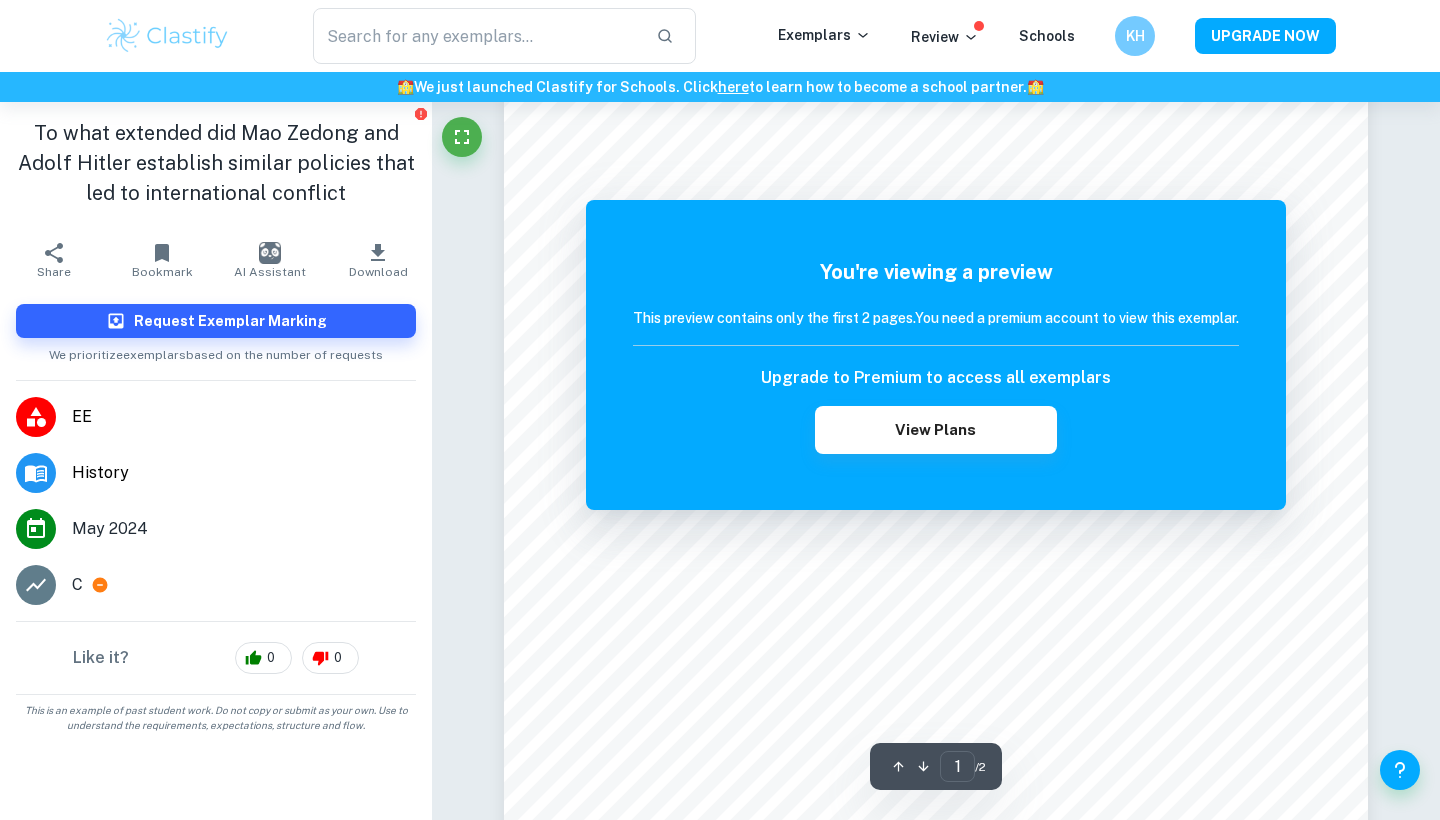 scroll, scrollTop: 287, scrollLeft: 0, axis: vertical 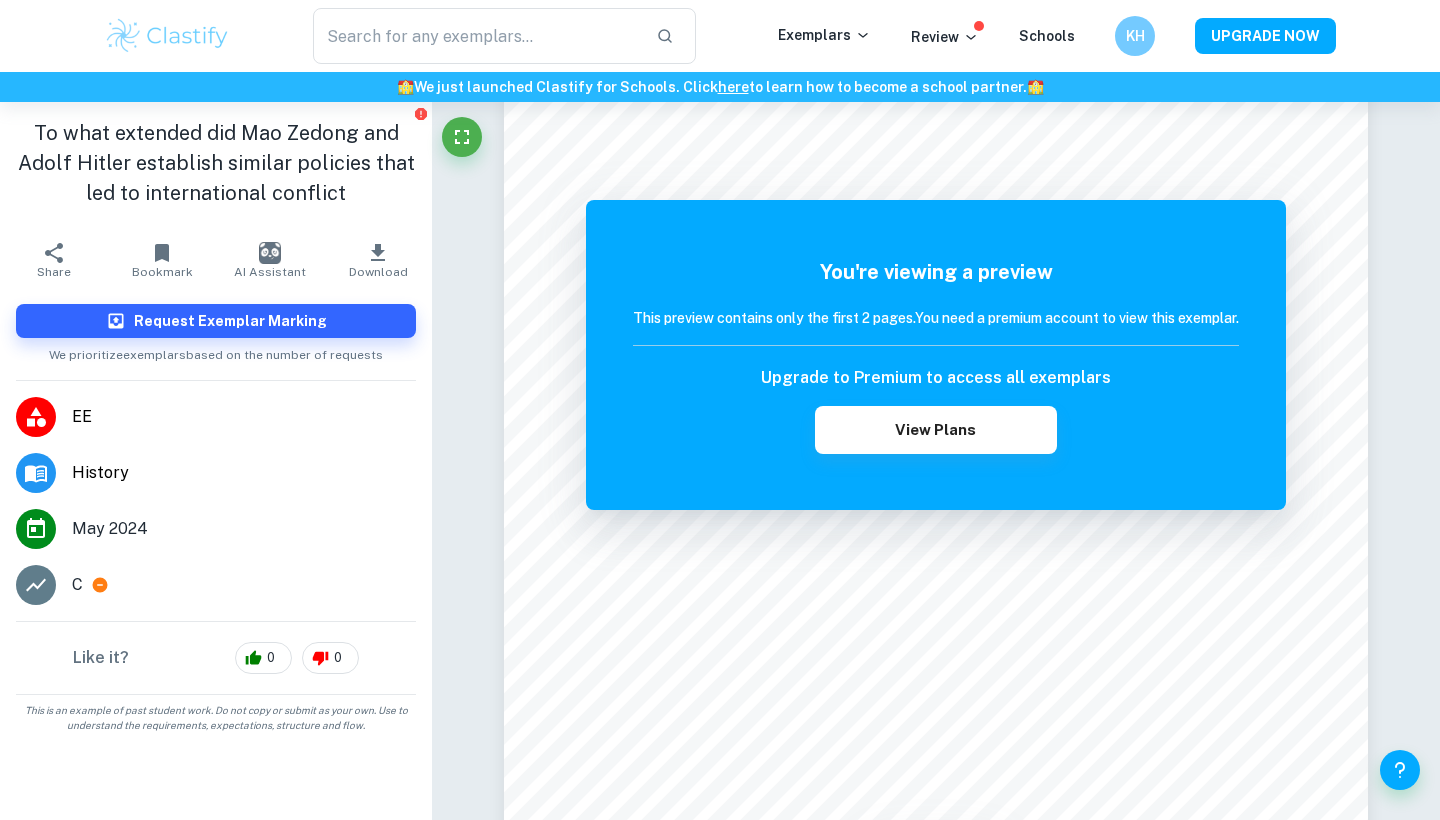 type on "Extended essay" 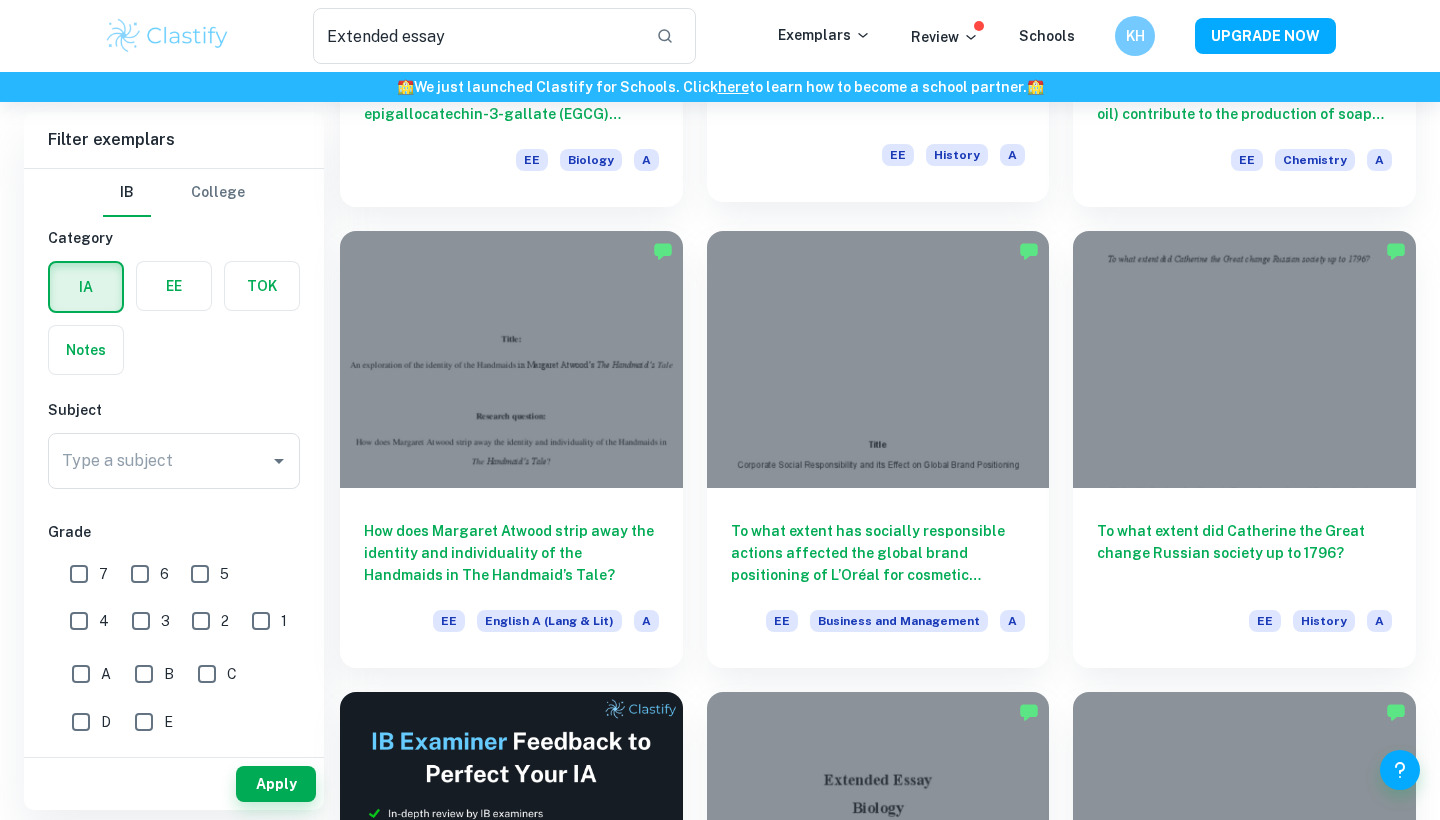 scroll, scrollTop: 2295, scrollLeft: 0, axis: vertical 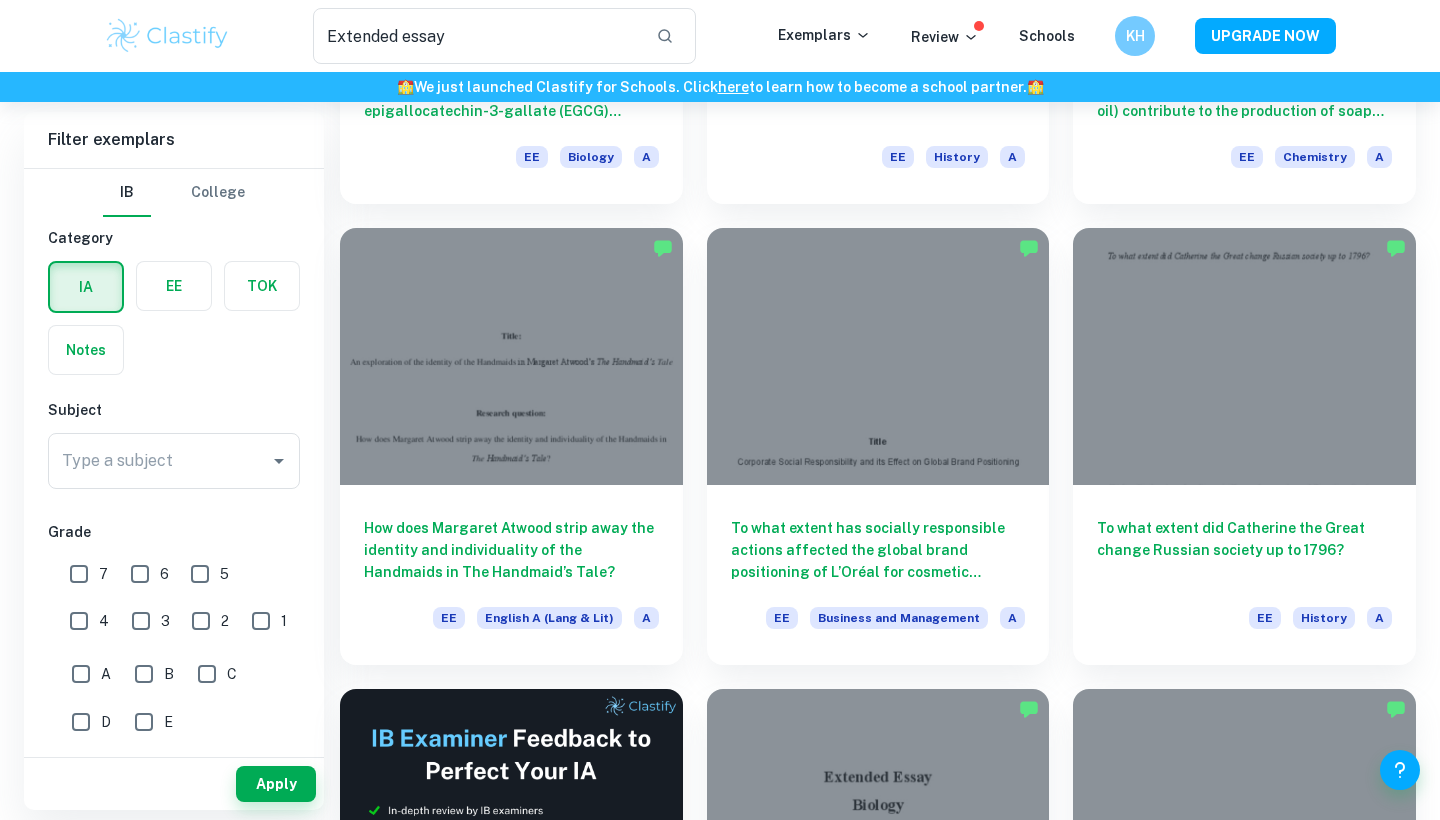click on "7" at bounding box center (79, 574) 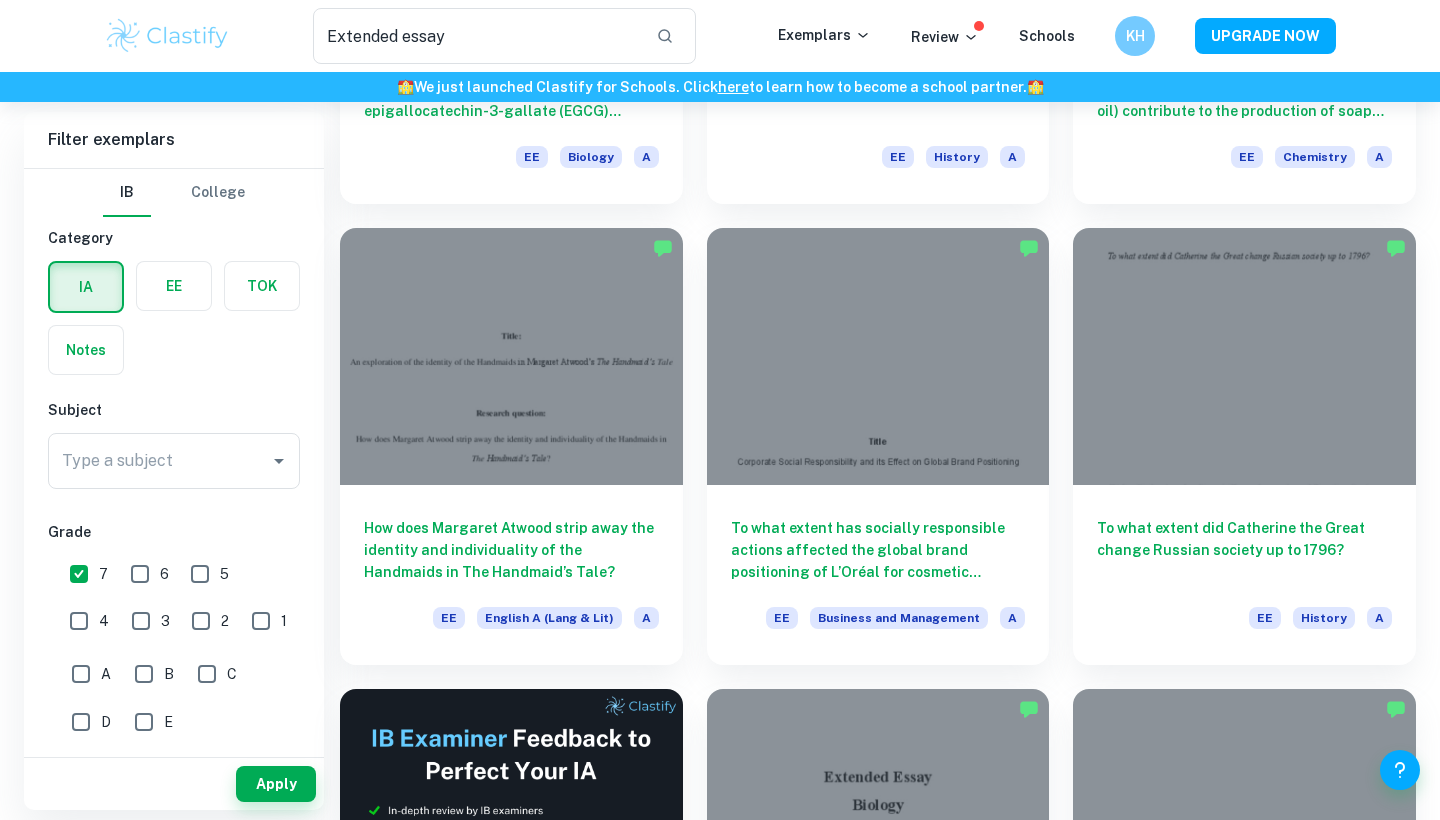 click on "6" at bounding box center (140, 574) 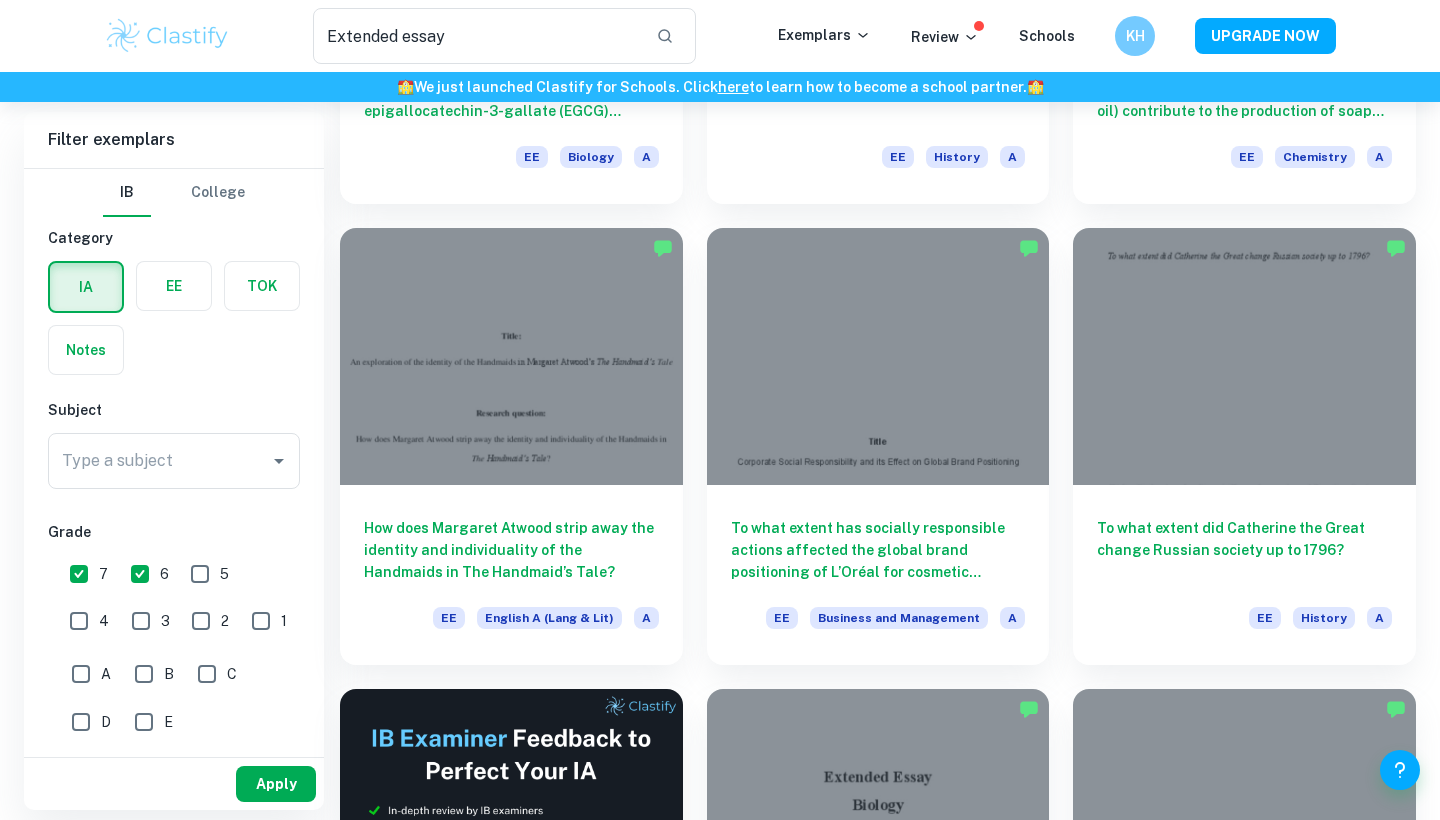 click on "Apply" at bounding box center [276, 784] 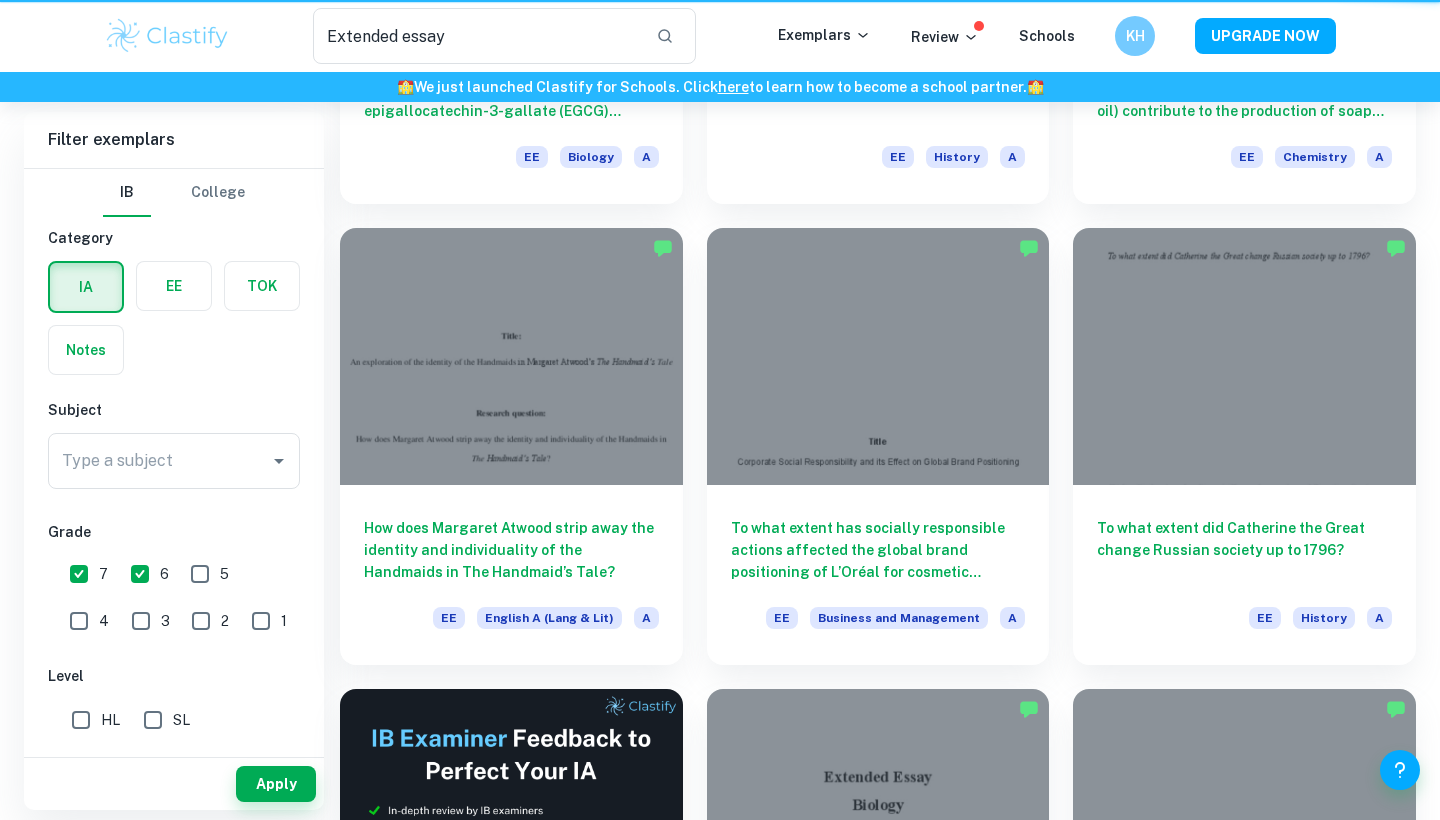 scroll, scrollTop: 0, scrollLeft: 0, axis: both 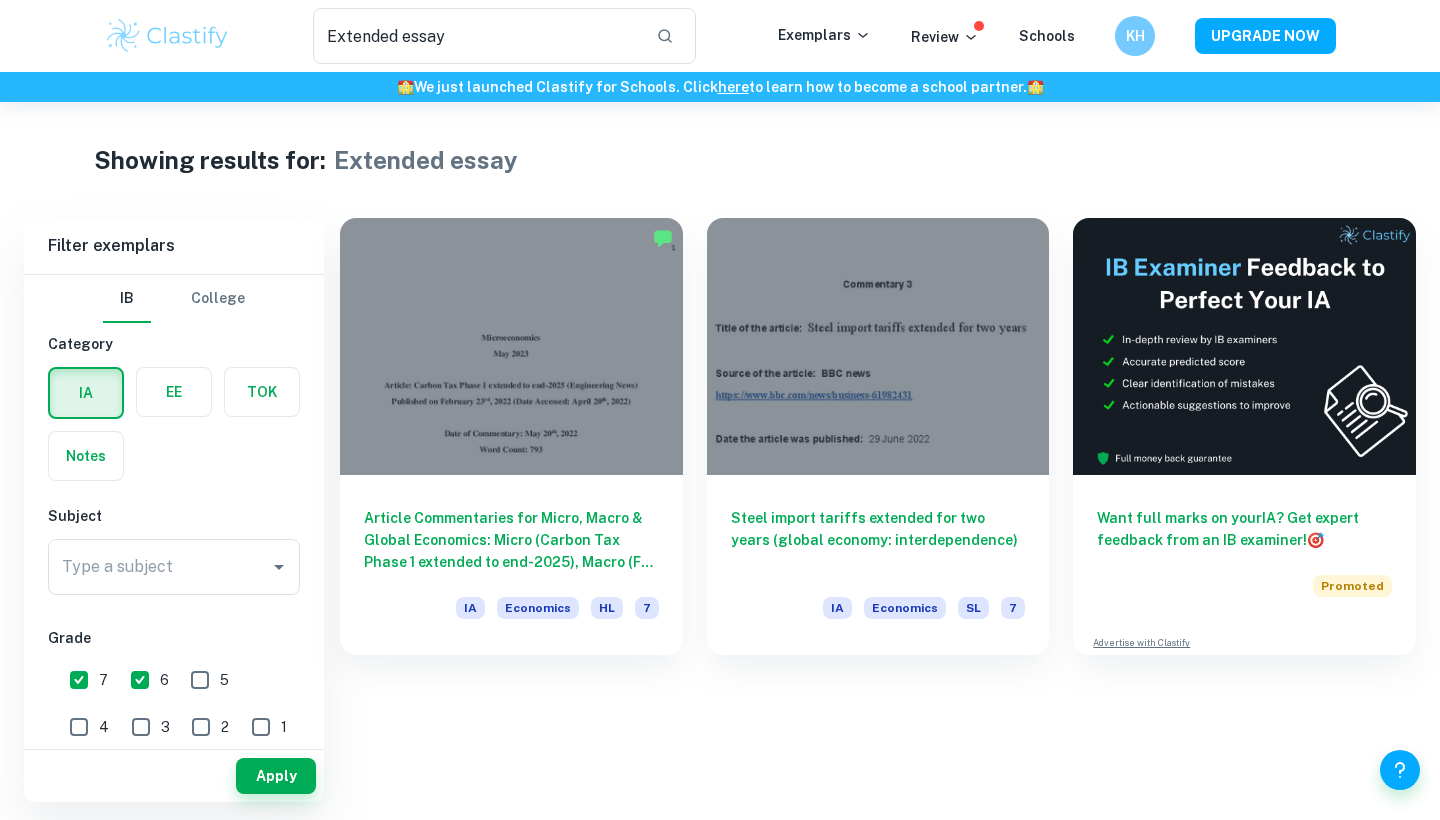 click on "5" at bounding box center (200, 680) 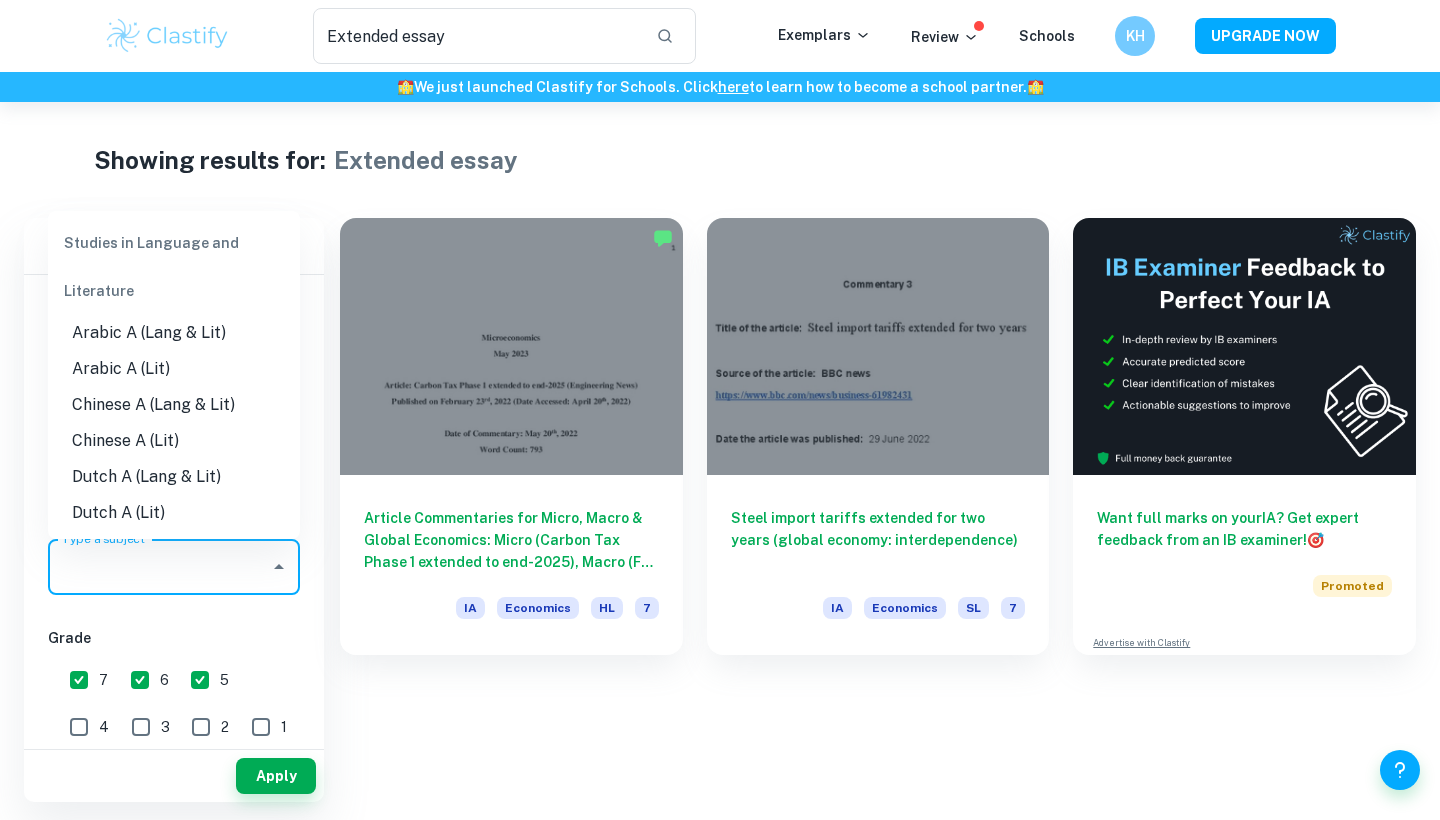 click on "Type a subject" at bounding box center [159, 567] 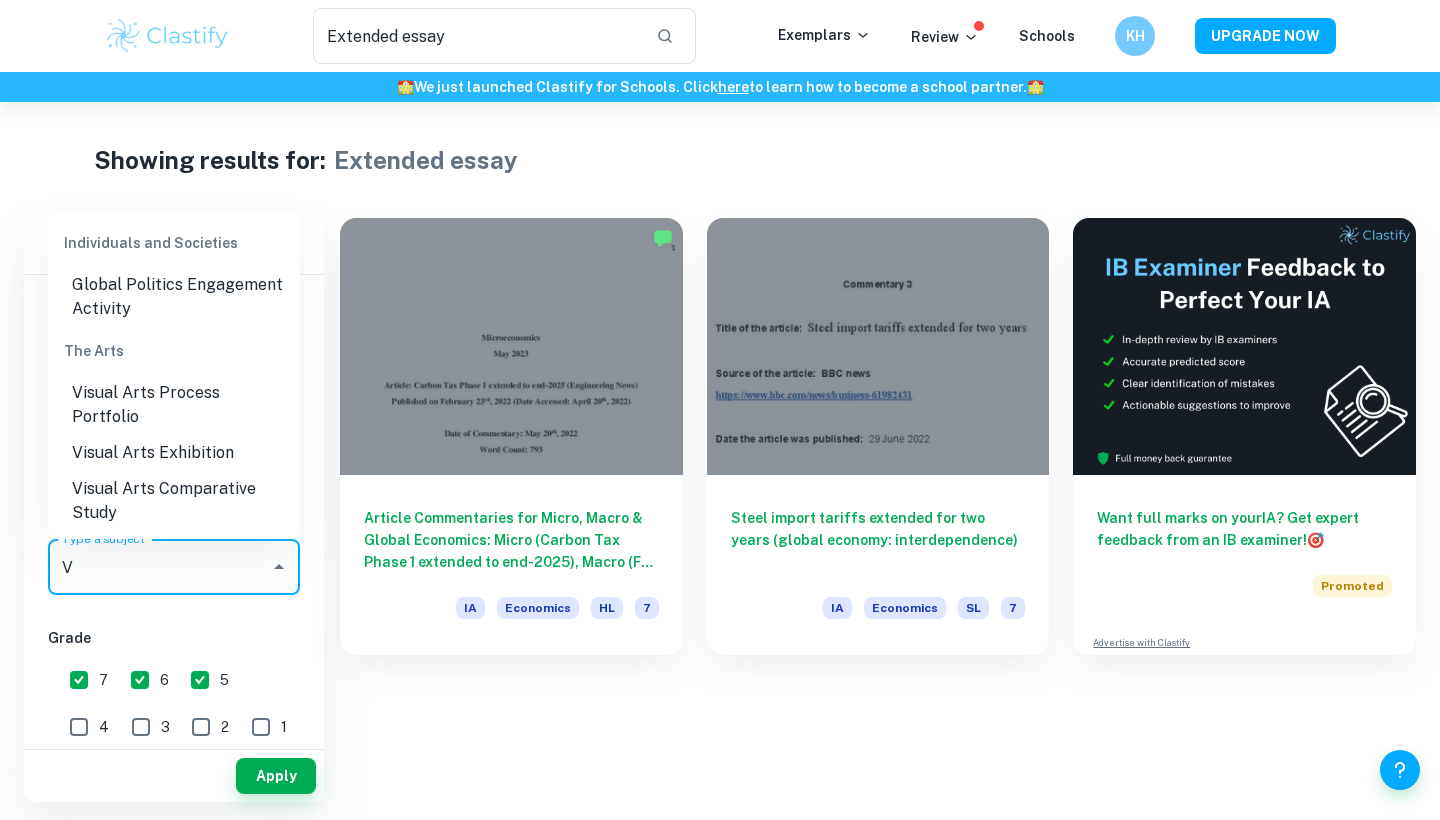 scroll, scrollTop: 0, scrollLeft: 0, axis: both 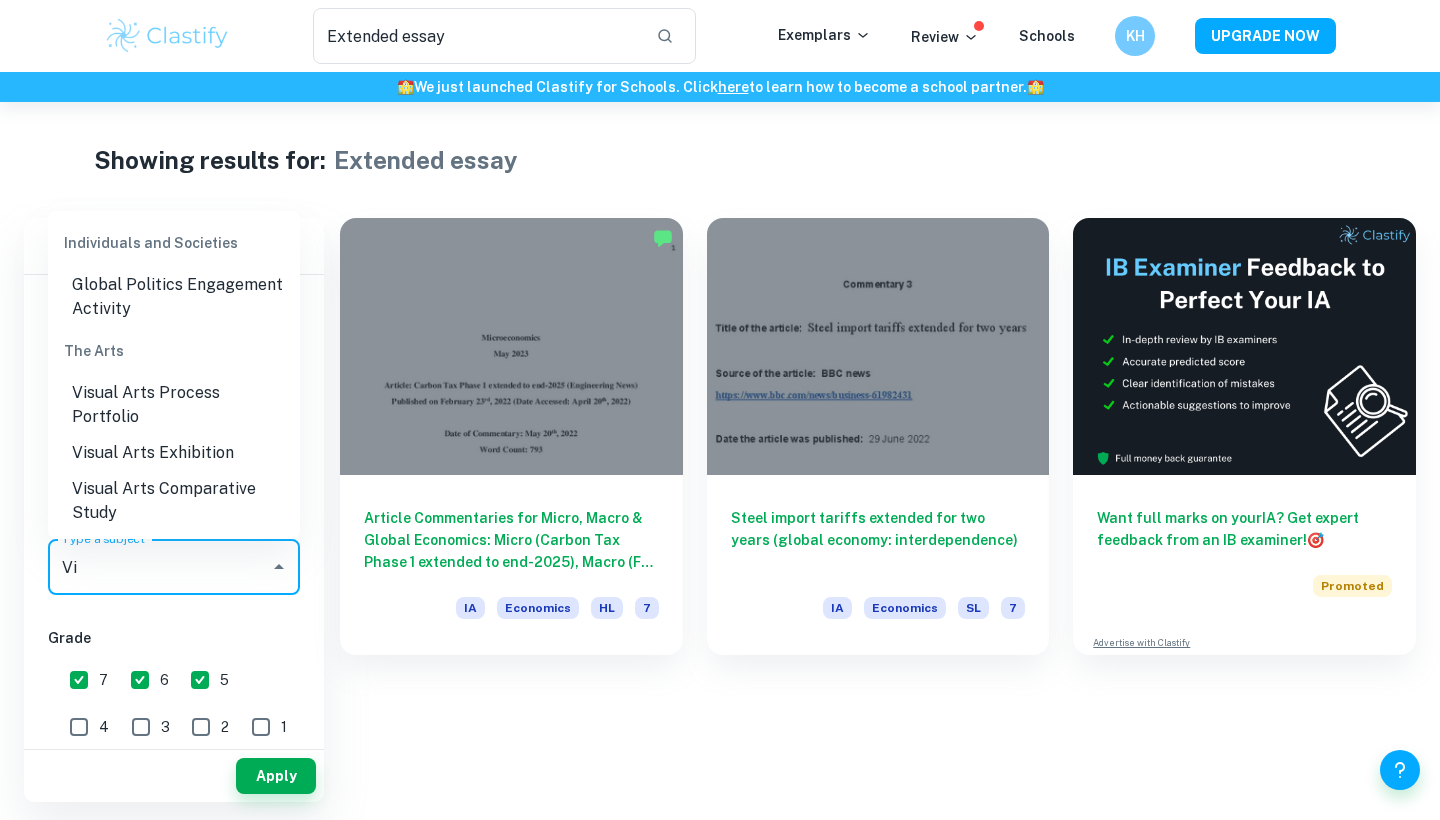 type on "Vi" 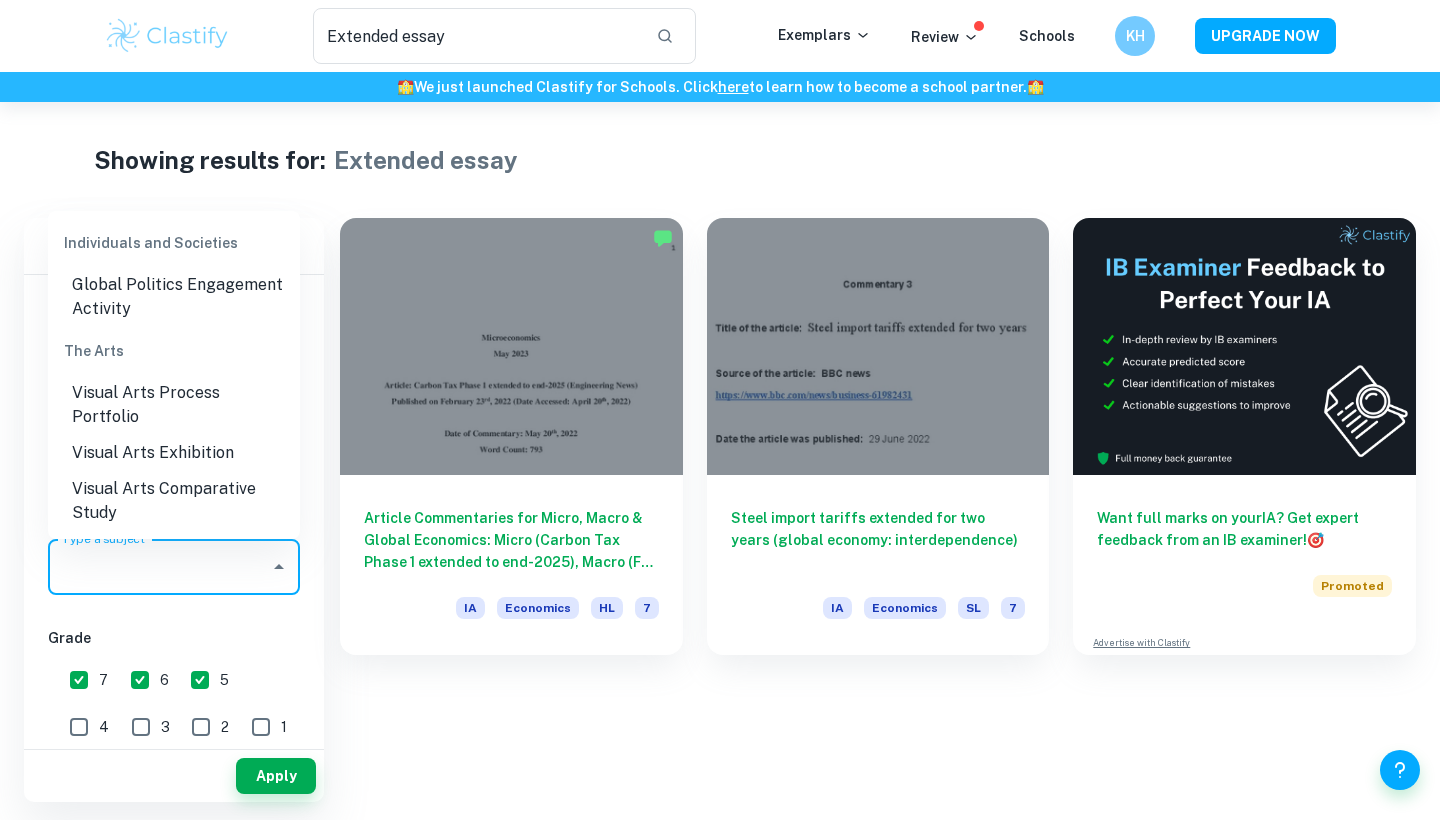 click on "Article Commentaries for Micro, Macro & Global Economics: Micro (Carbon Tax Phase 1 extended to end-2025), Macro (Fed ‘could very well’ hike rates by 75 basis points this month), Global (China grants zero tariffs on imports from selected African countries) IA Economics HL 7 Steel import tariffs extended for two years (global economy: interdependence) IA Economics SL 7 Want full marks on your IA ? Get expert feedback from an IB examiner! 🎯 Promoted Advertise with Clastify" at bounding box center (878, 510) 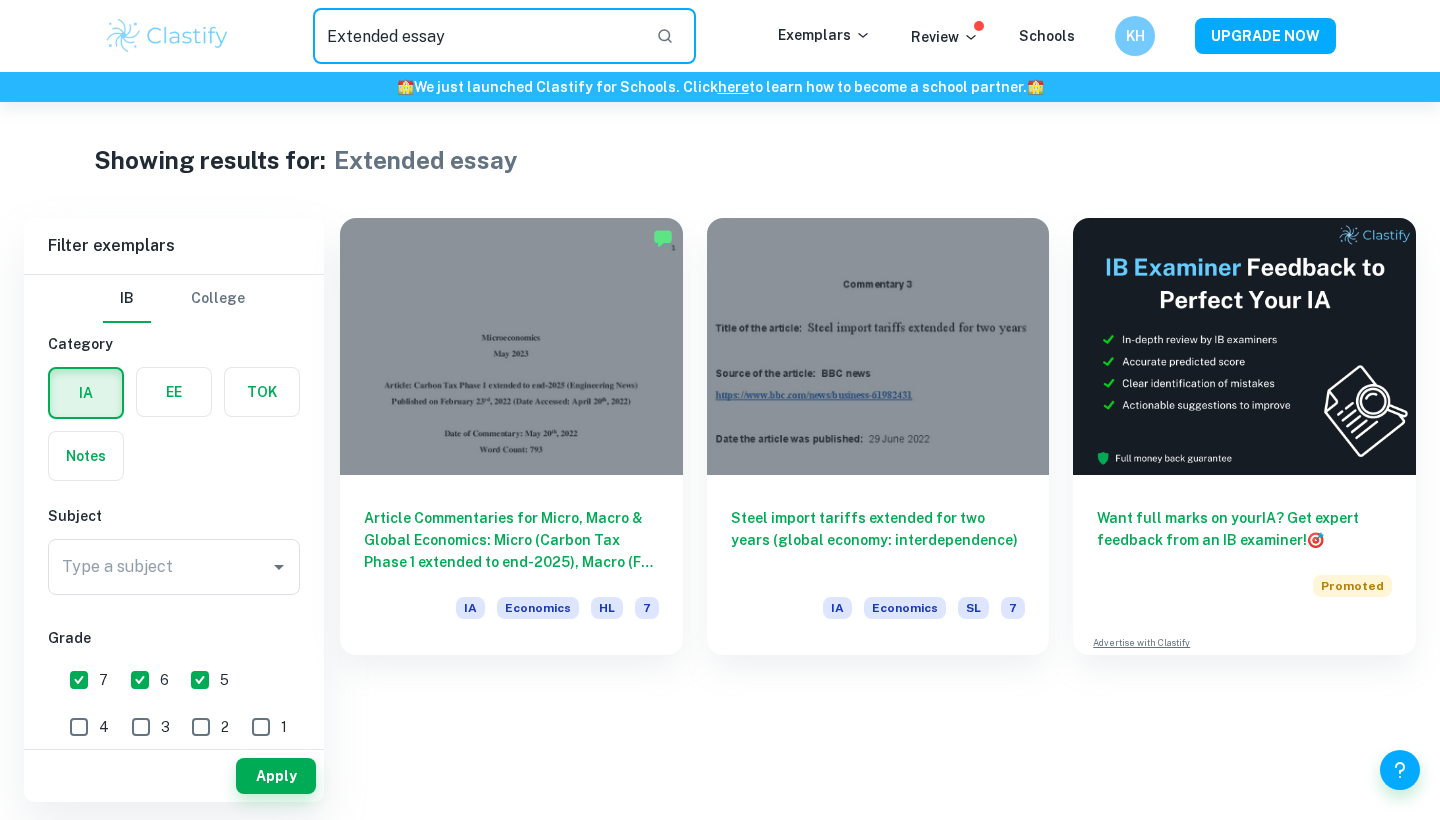 click on "Extended essay" at bounding box center [476, 36] 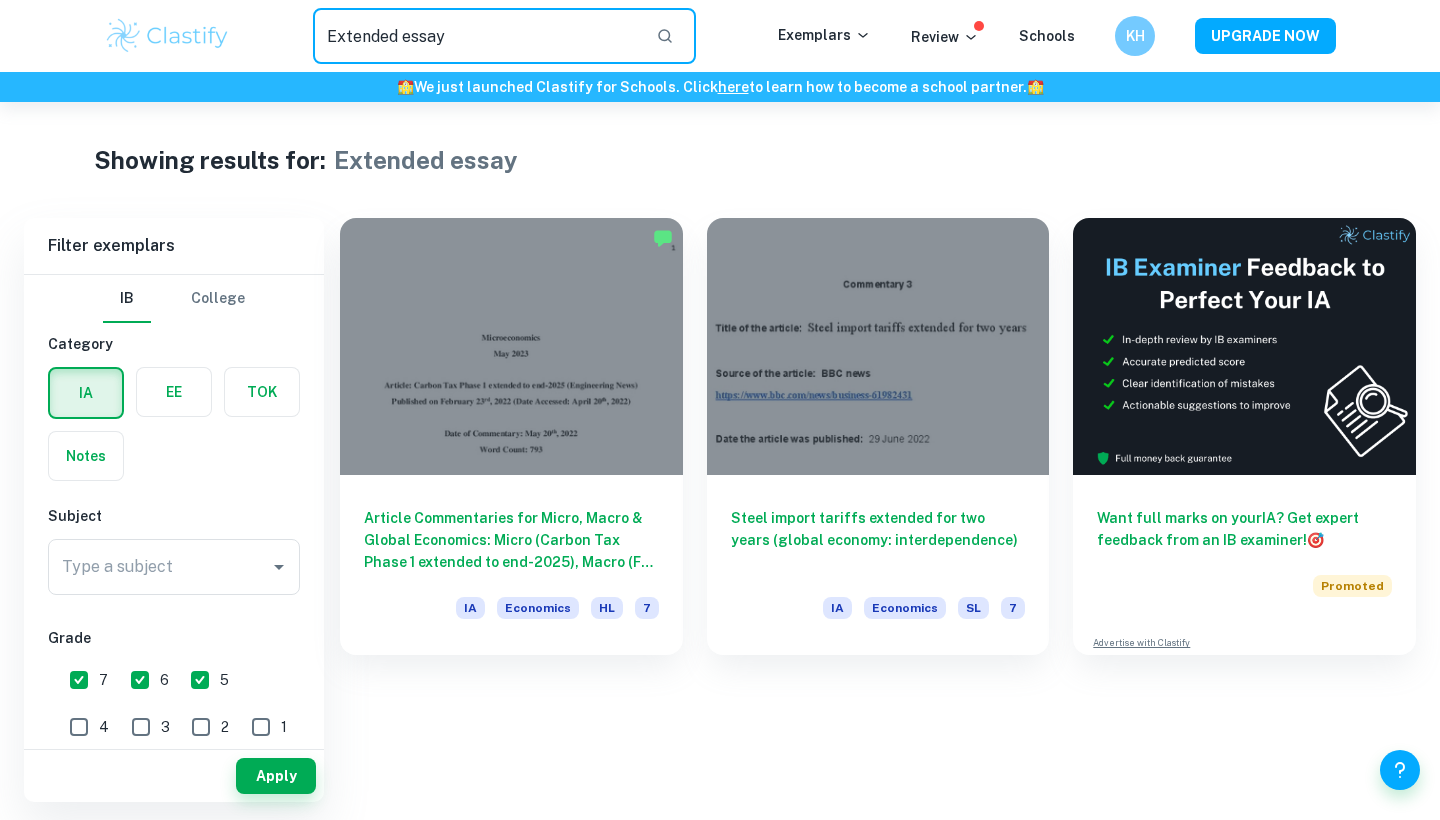 click at bounding box center (174, 392) 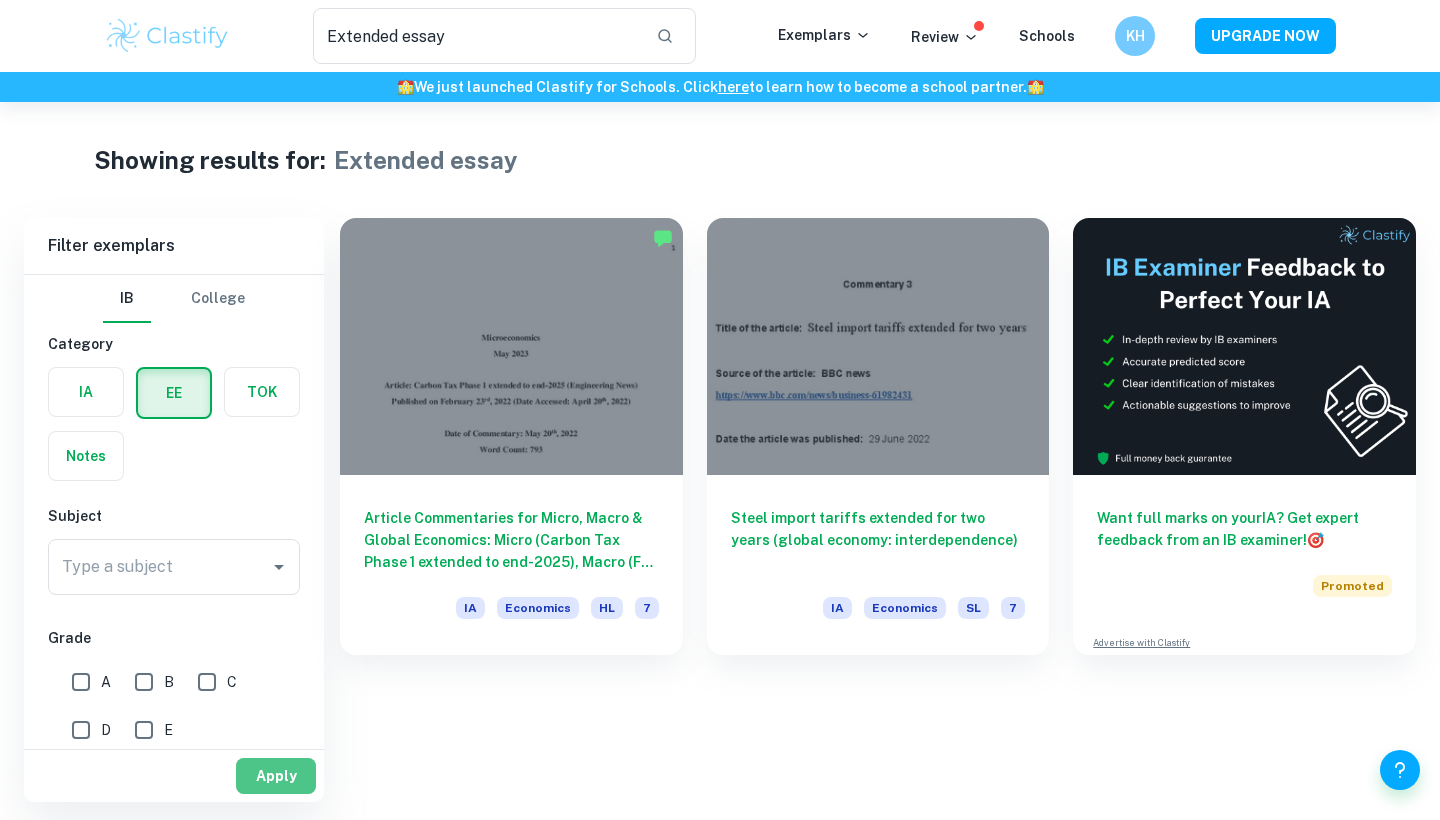 click on "Apply" at bounding box center [276, 776] 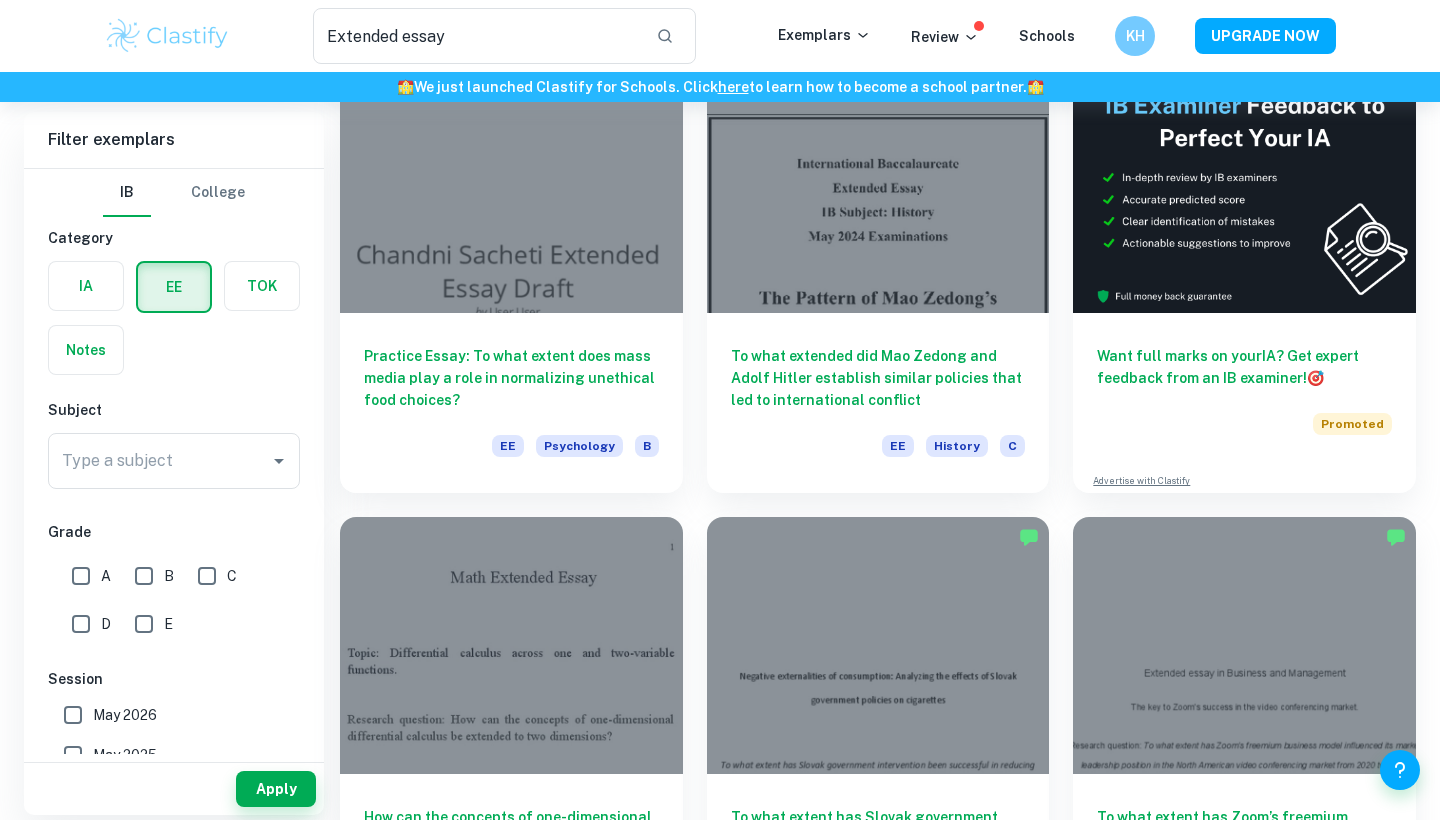 scroll, scrollTop: 73, scrollLeft: 0, axis: vertical 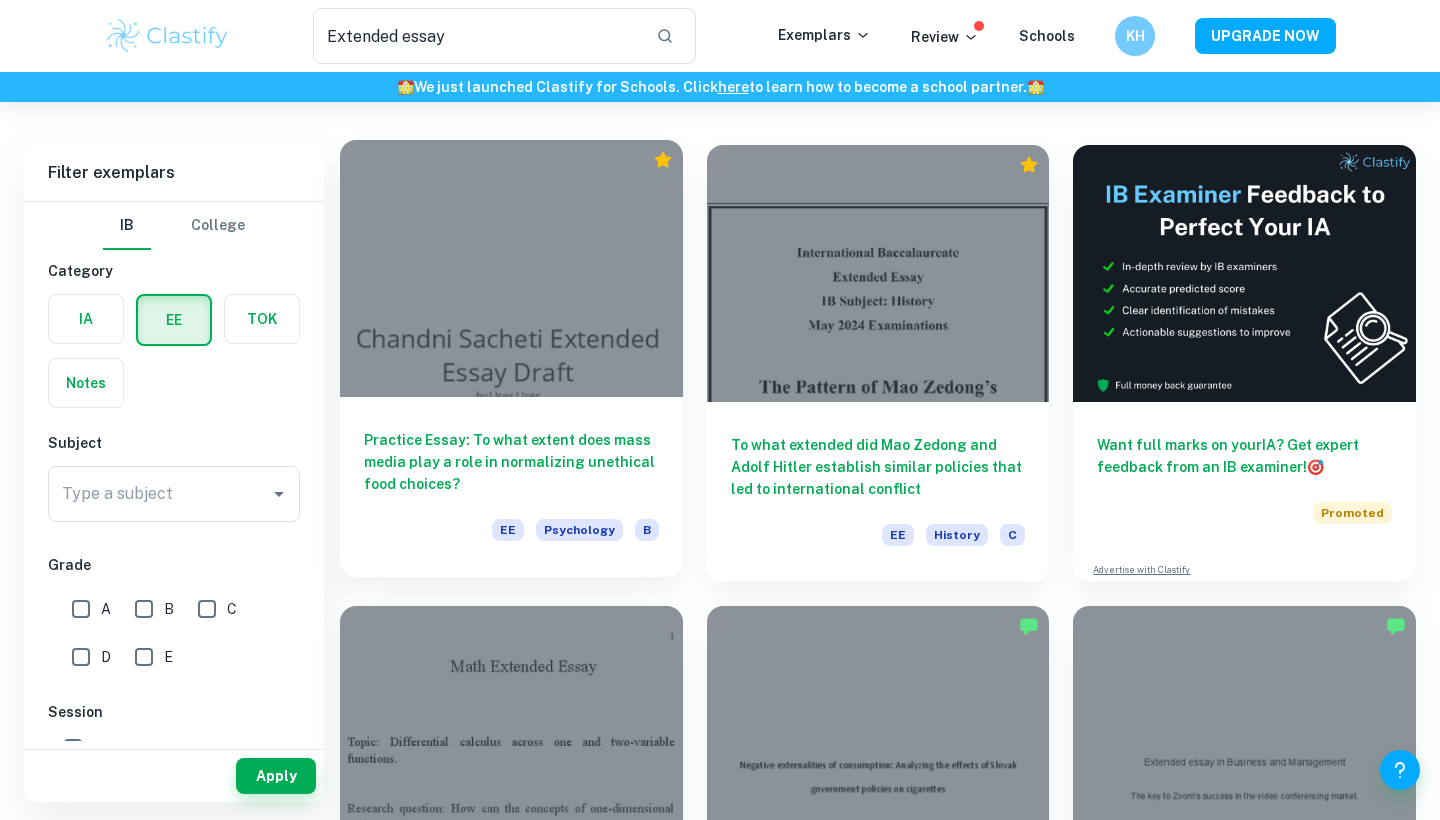 click at bounding box center [511, 268] 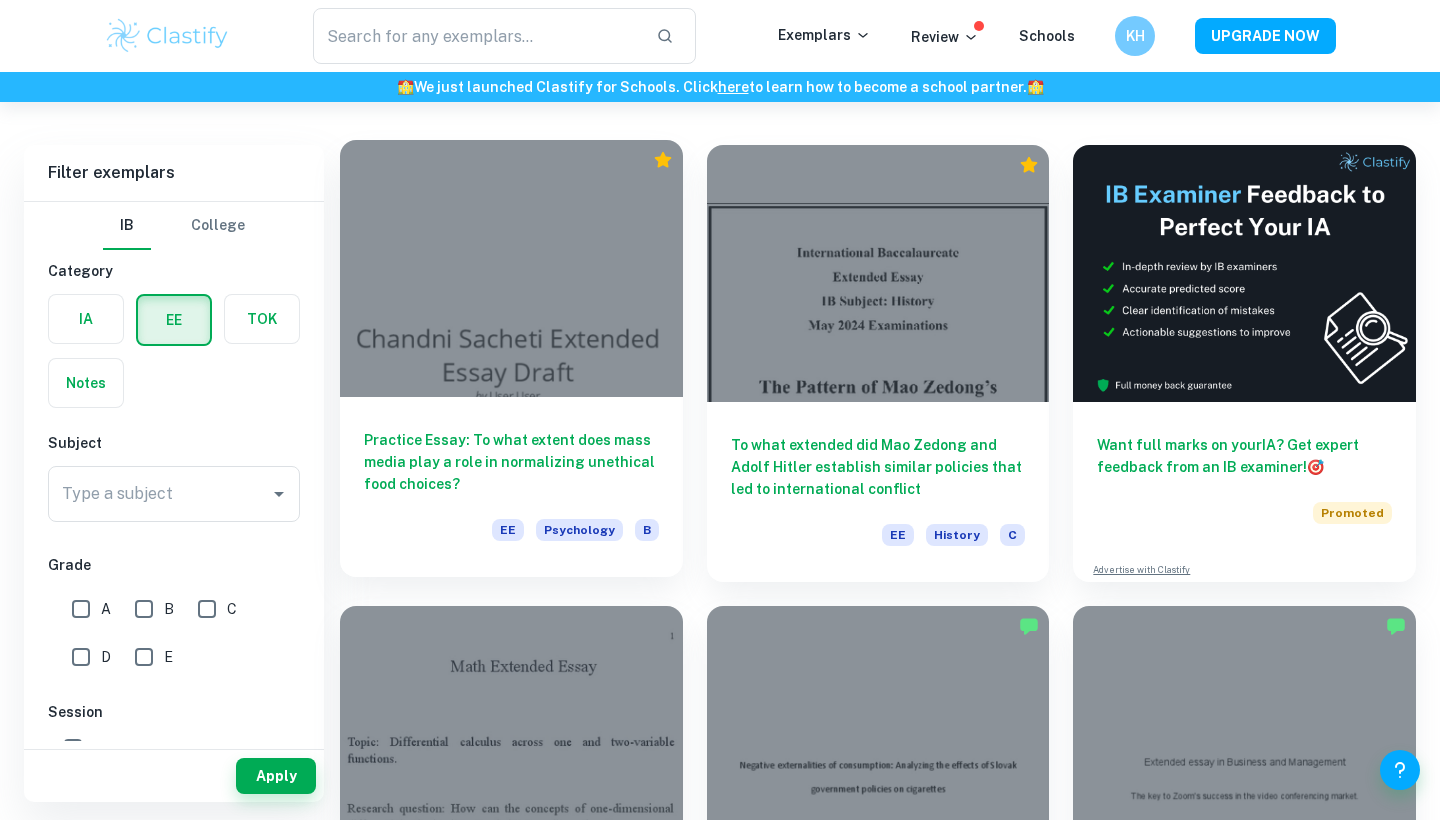 scroll, scrollTop: 0, scrollLeft: 0, axis: both 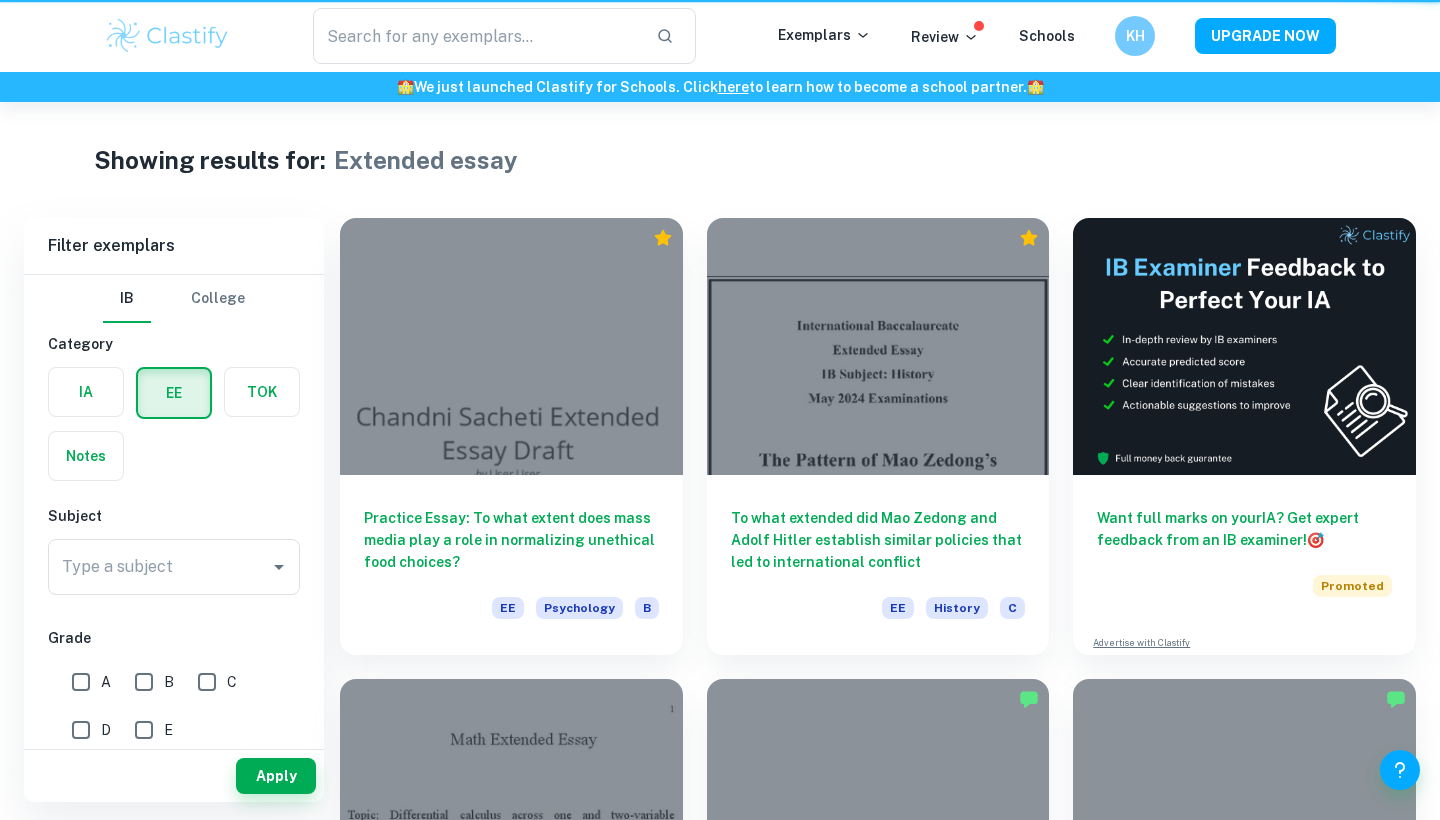 type on "Extended essay" 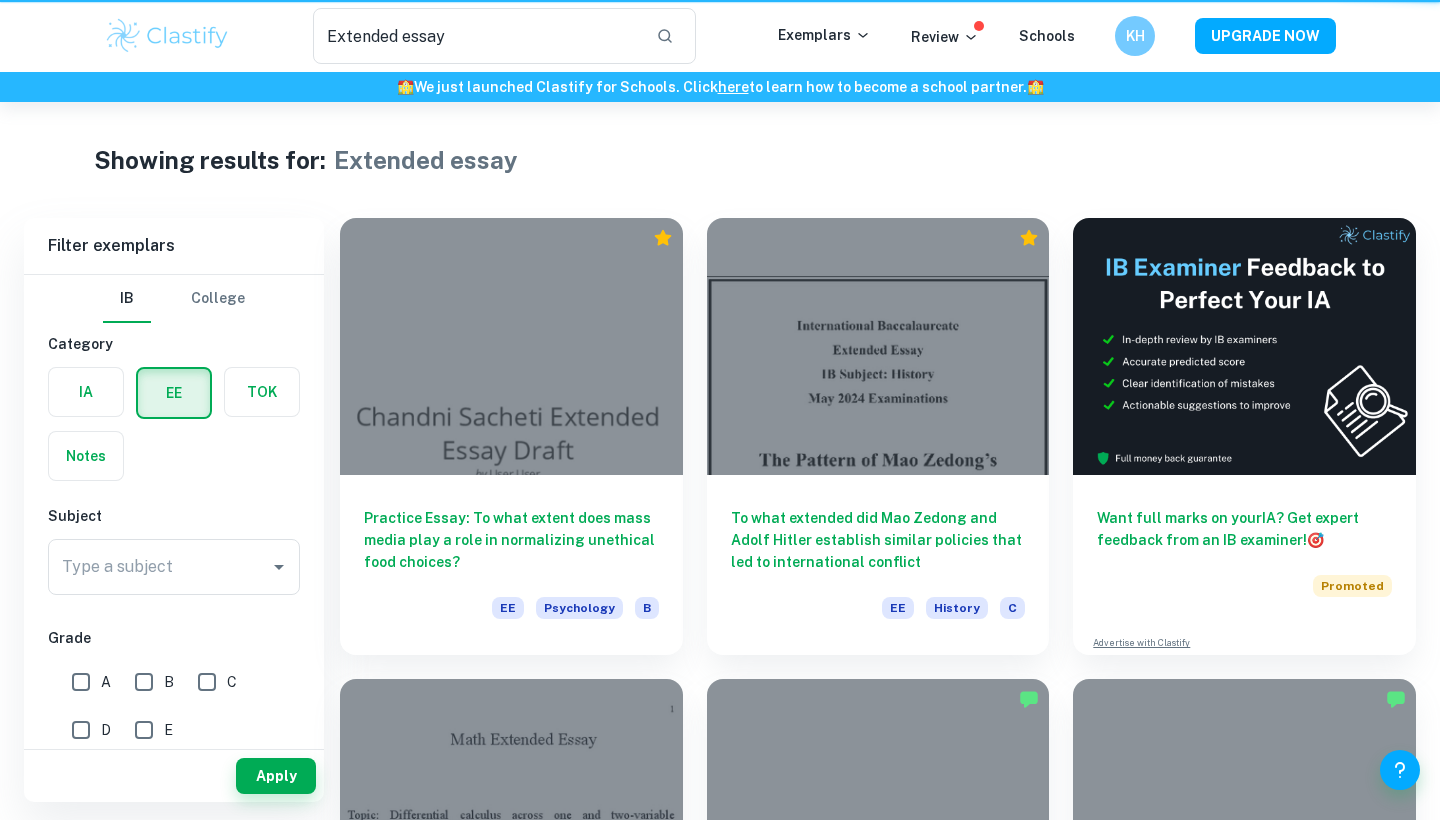 scroll, scrollTop: 73, scrollLeft: 0, axis: vertical 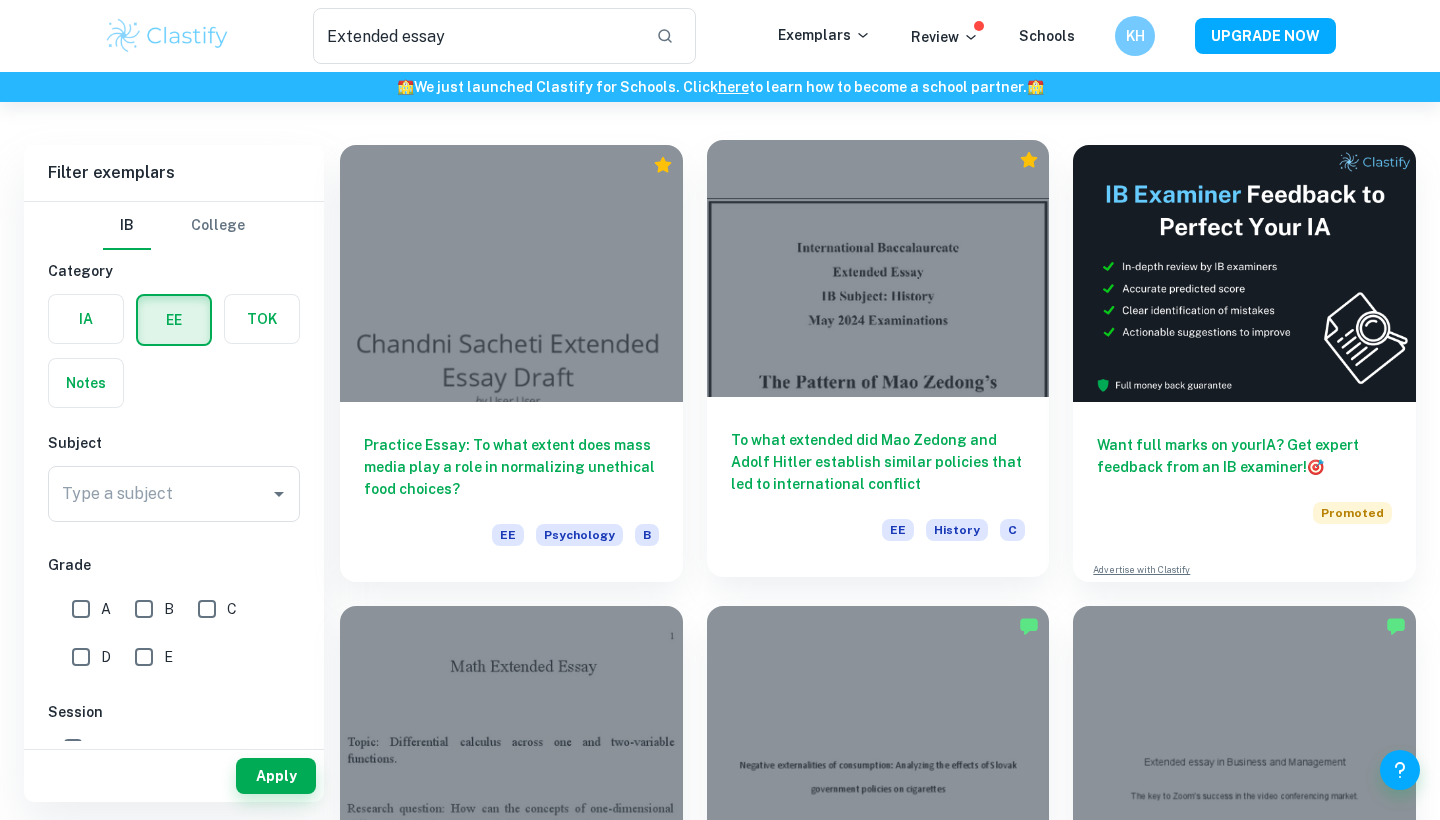 click at bounding box center [878, 268] 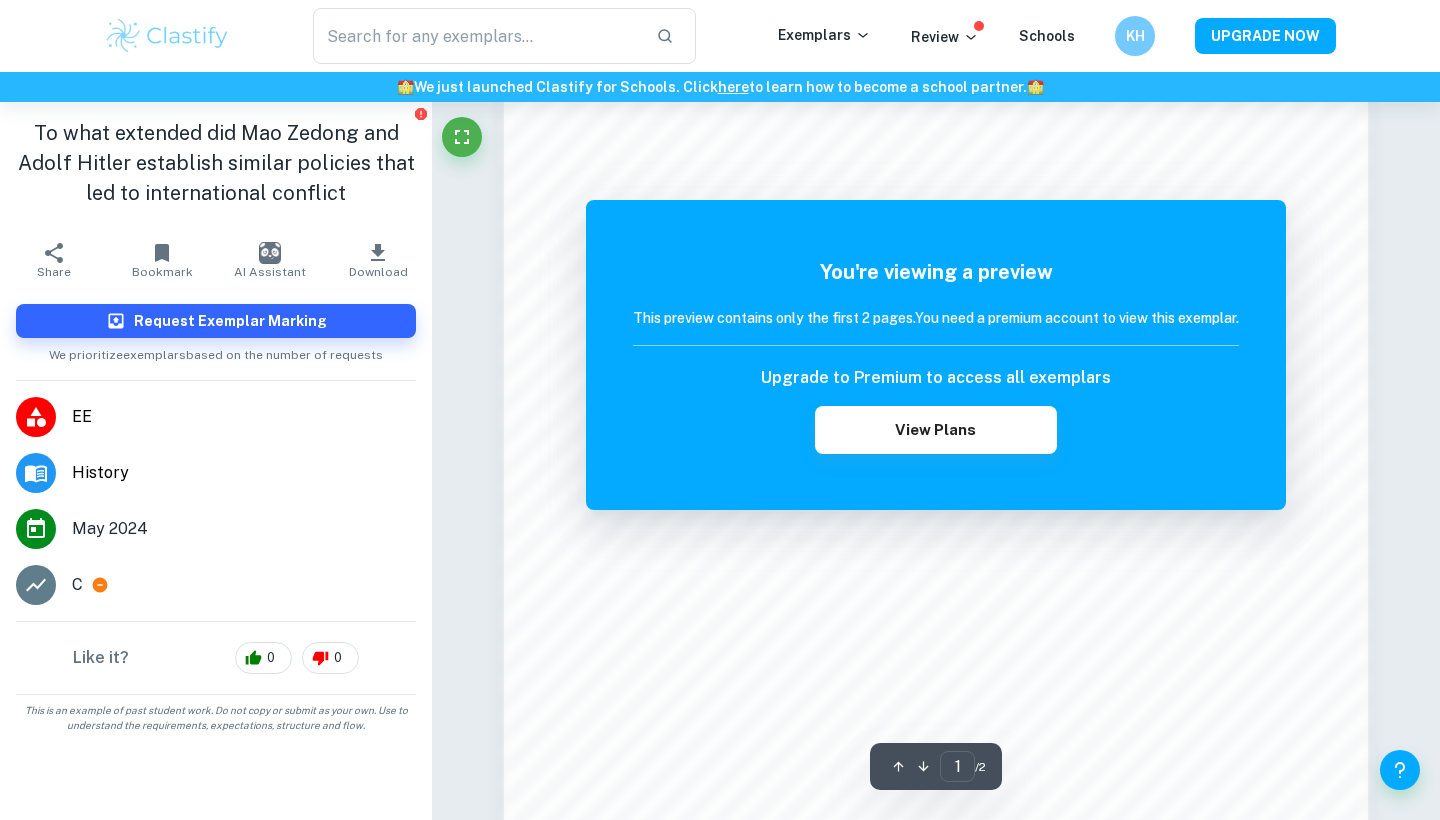 scroll, scrollTop: 1722, scrollLeft: 0, axis: vertical 